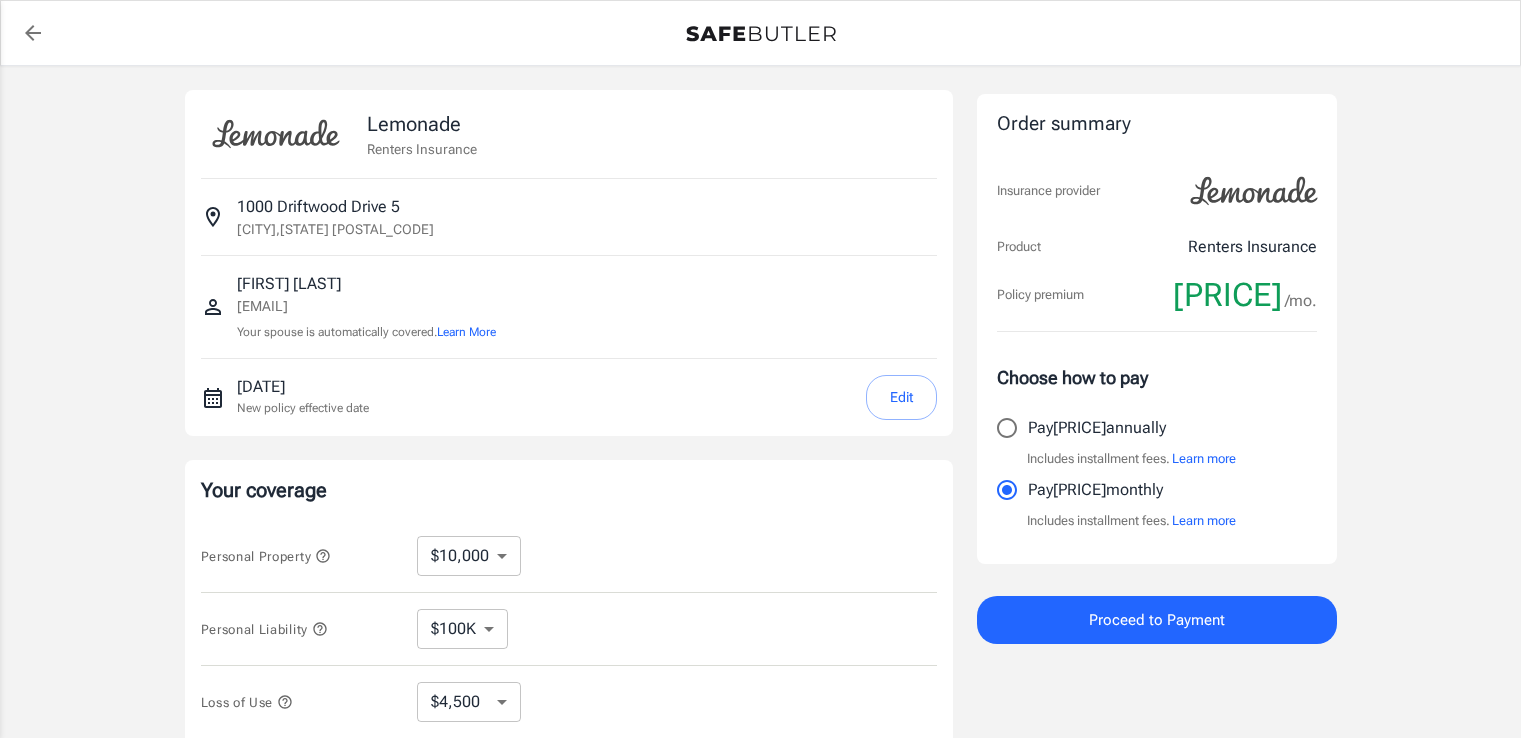 select on "[NUMBER]" 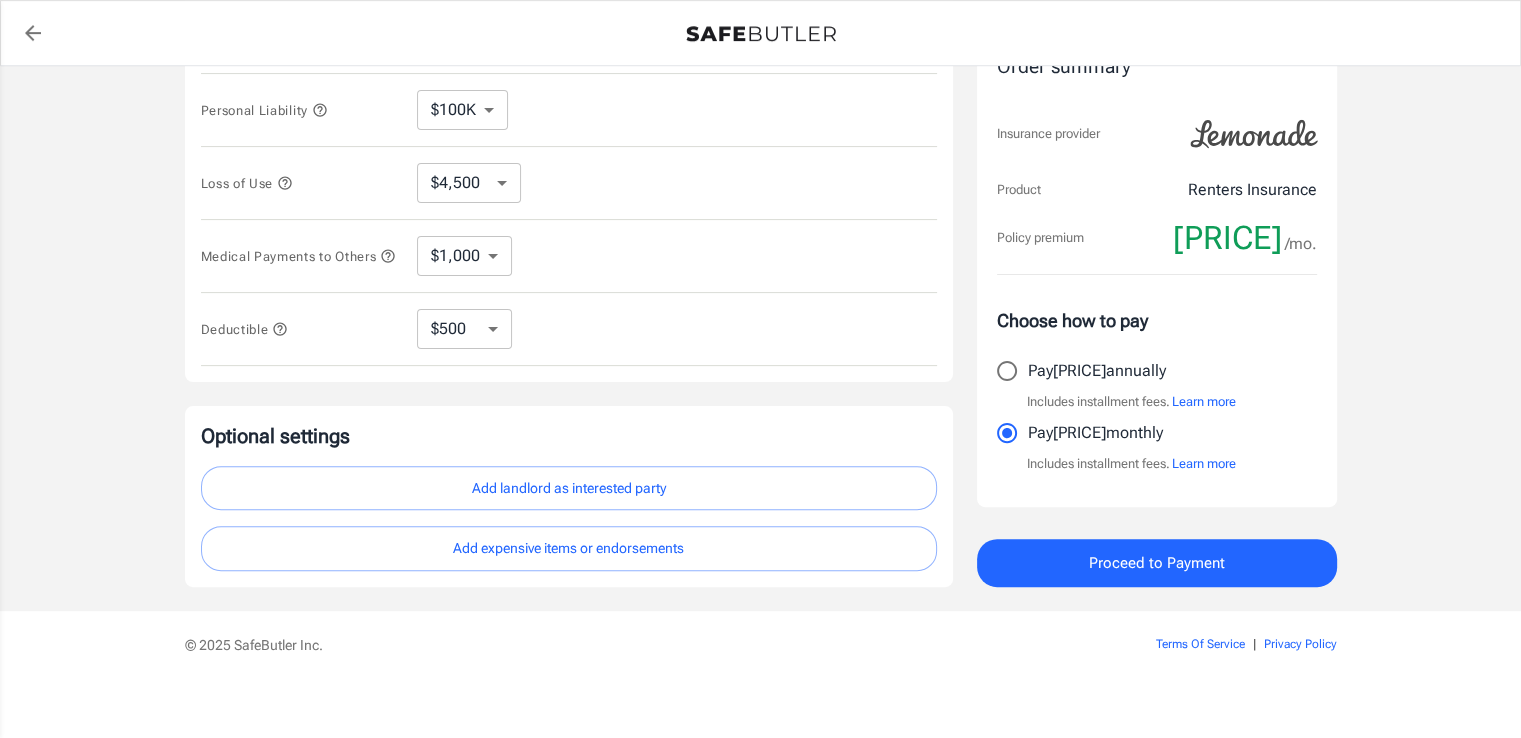 scroll, scrollTop: 536, scrollLeft: 0, axis: vertical 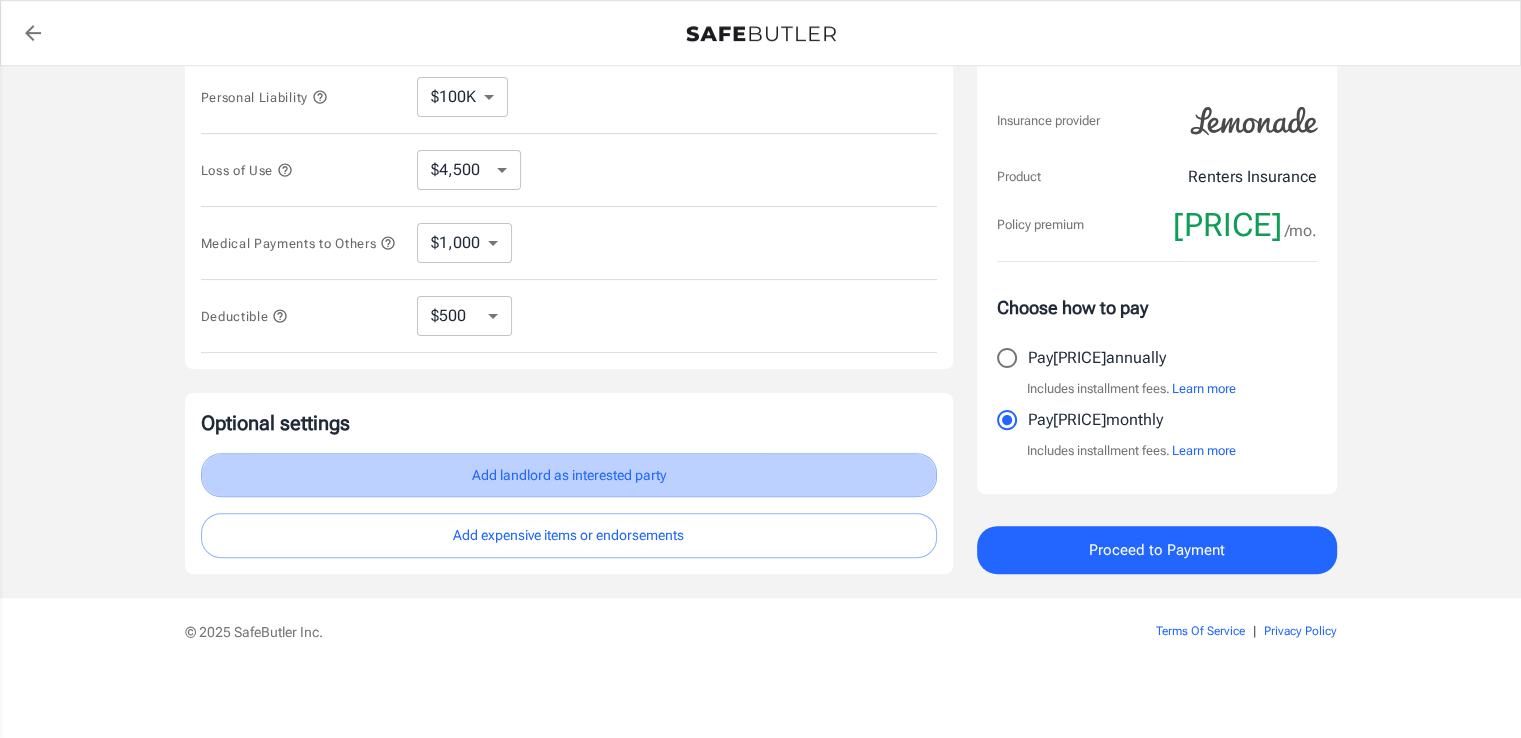 click on "Add landlord as interested party" at bounding box center [569, 475] 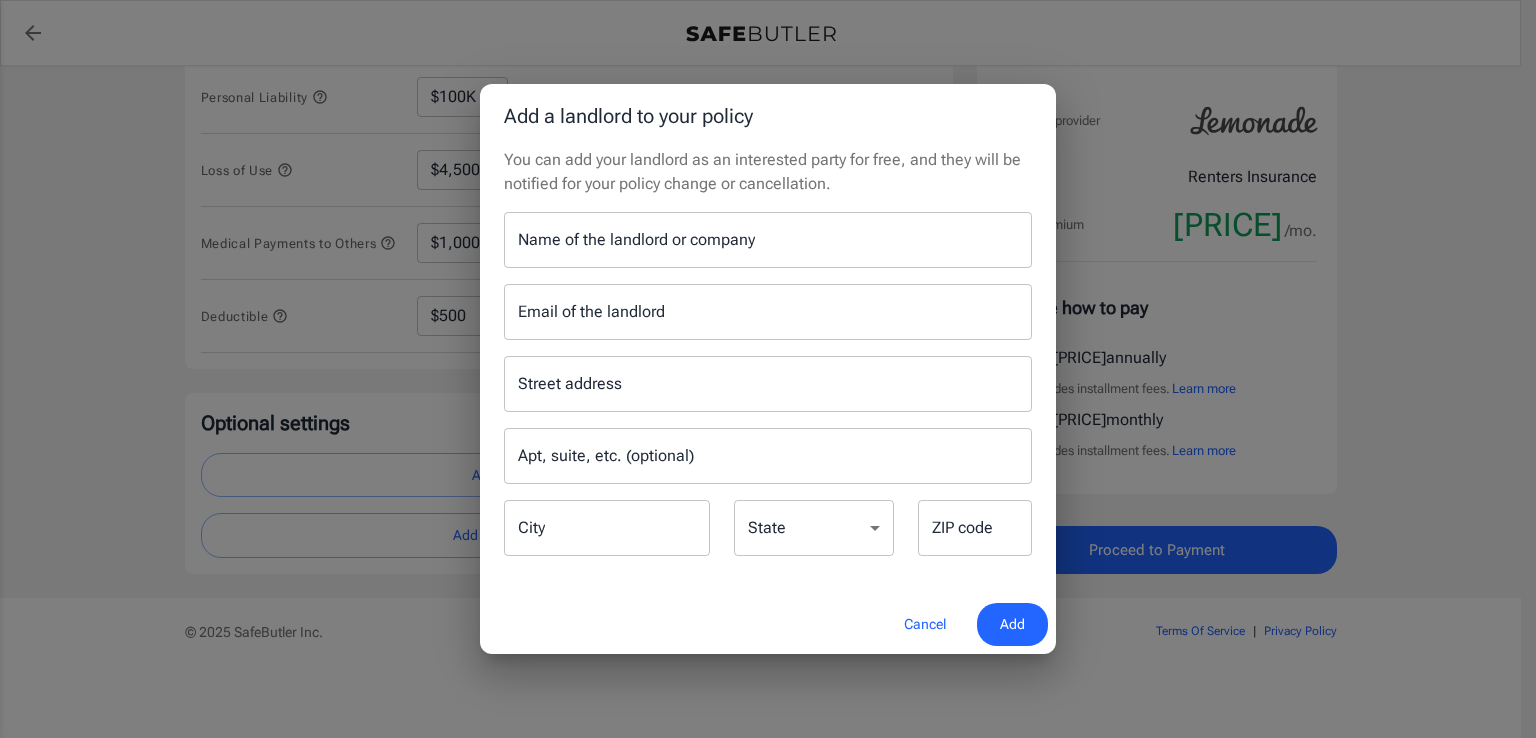 click on "Name of the landlord or company Name of the landlord or company" at bounding box center (768, 240) 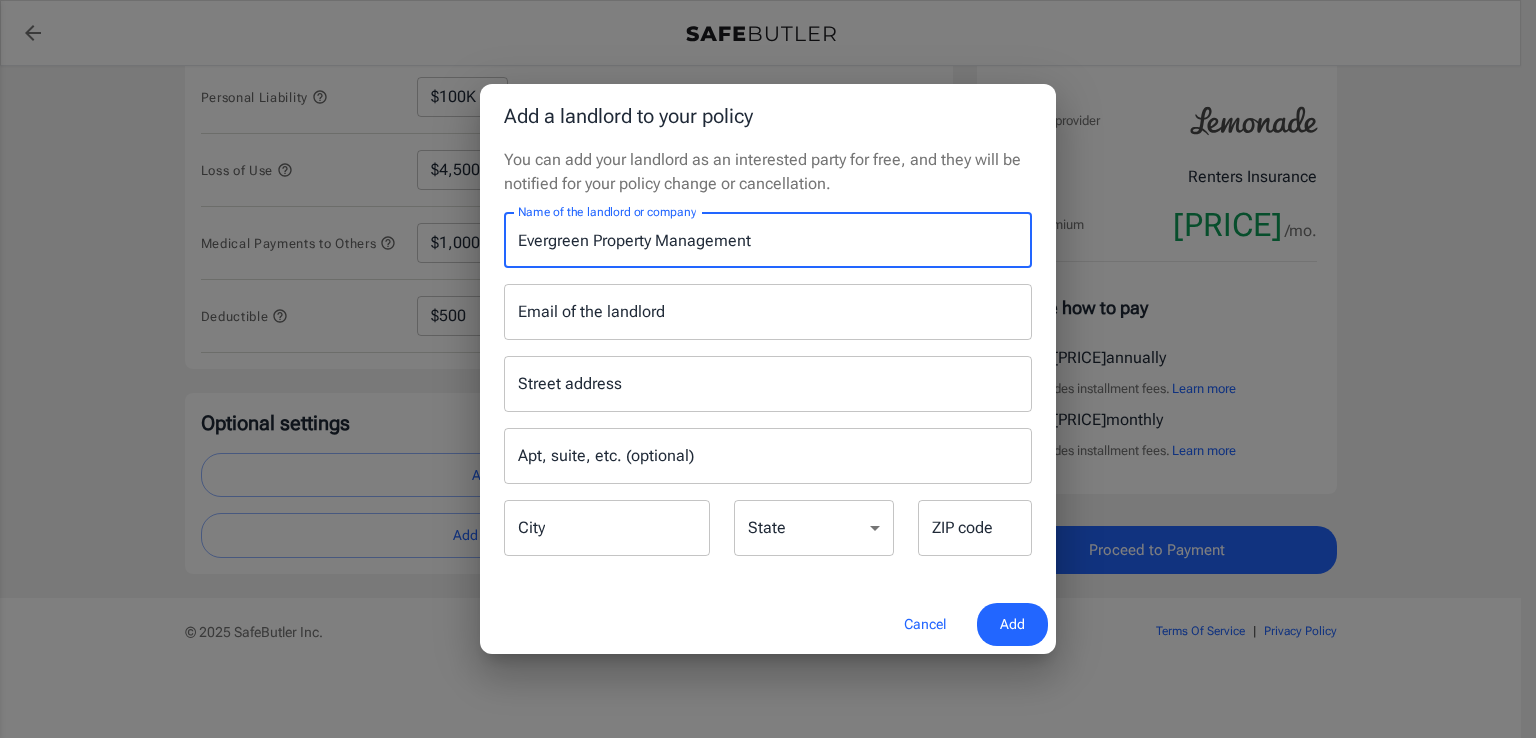 type on "Evergreen Property Management" 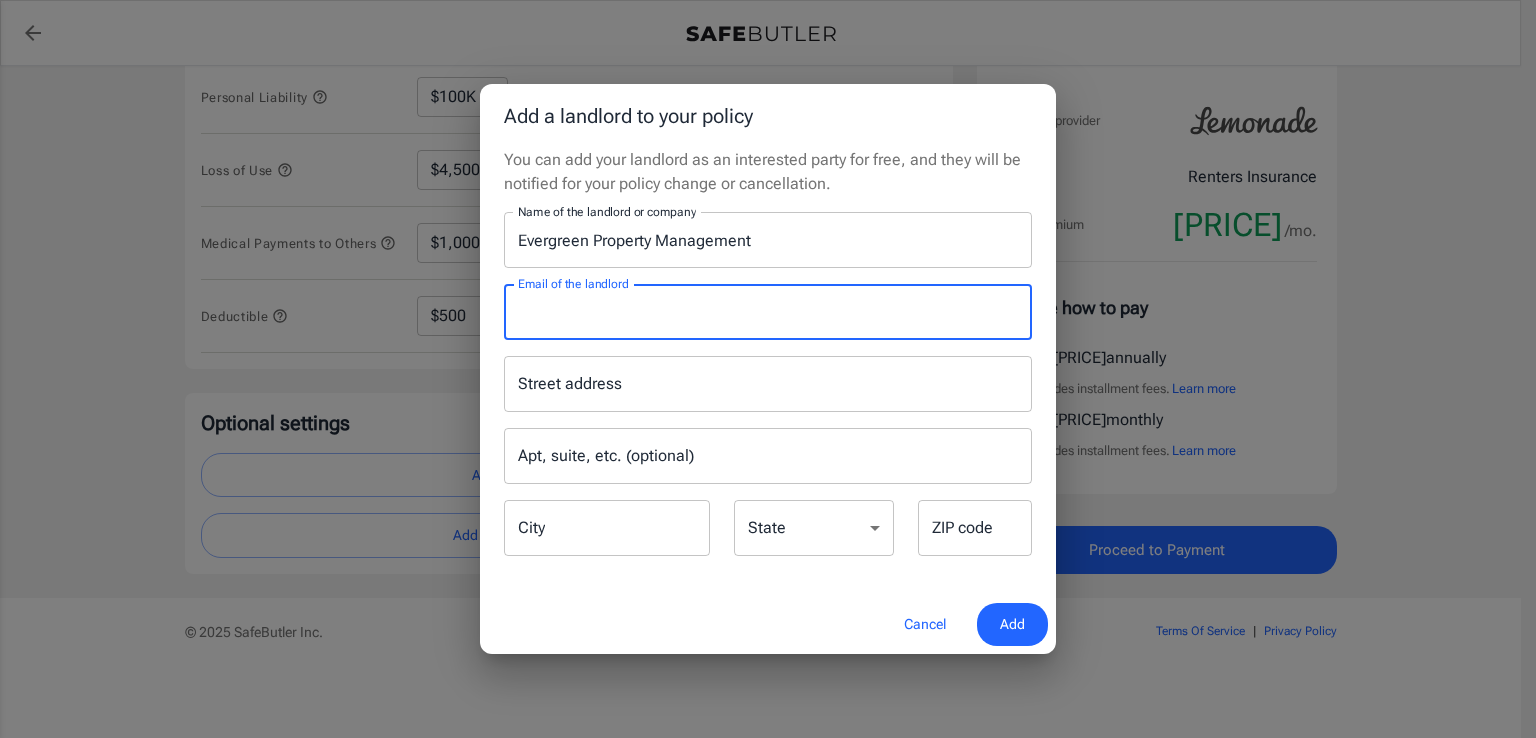click on "Email of the landlord Email of the landlord" at bounding box center [768, 312] 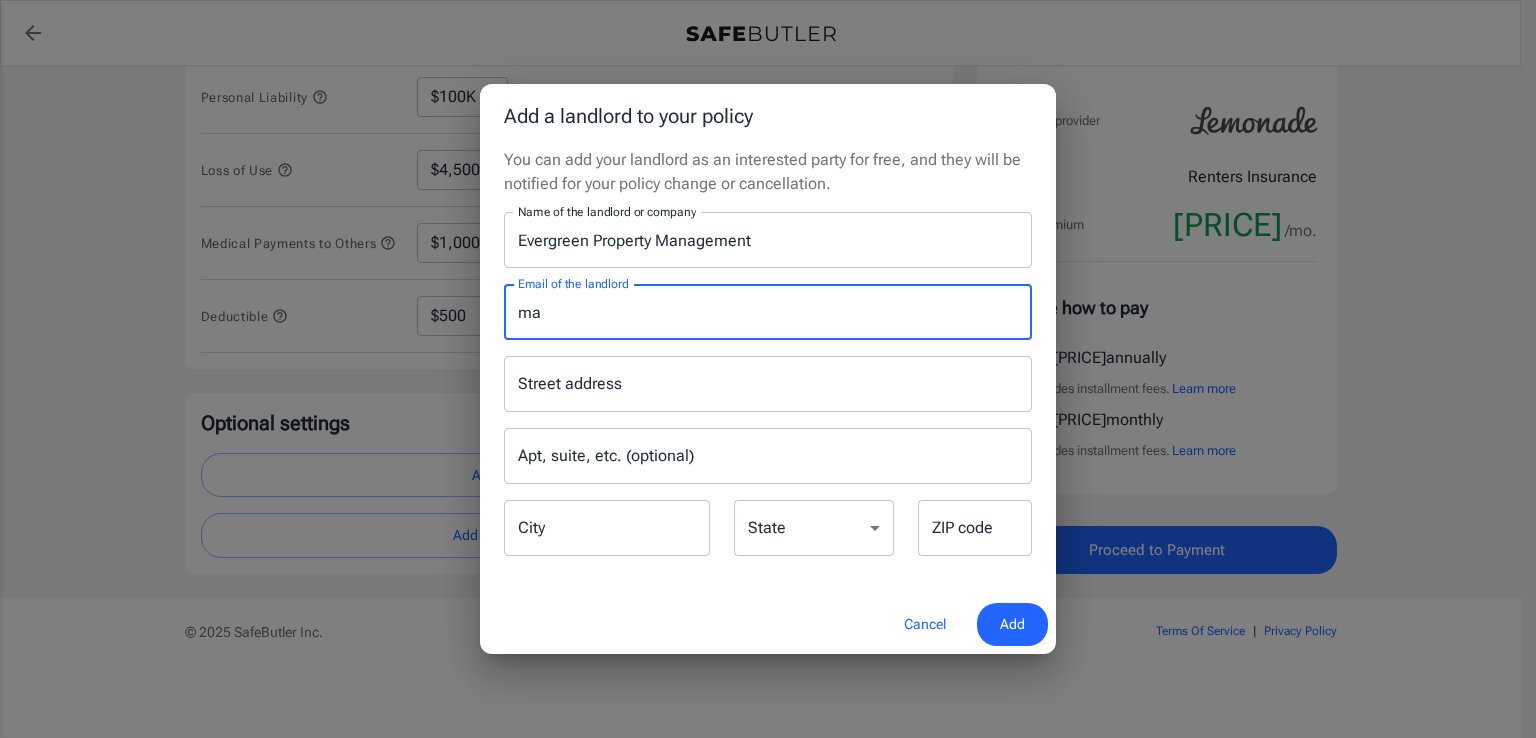 type on "m" 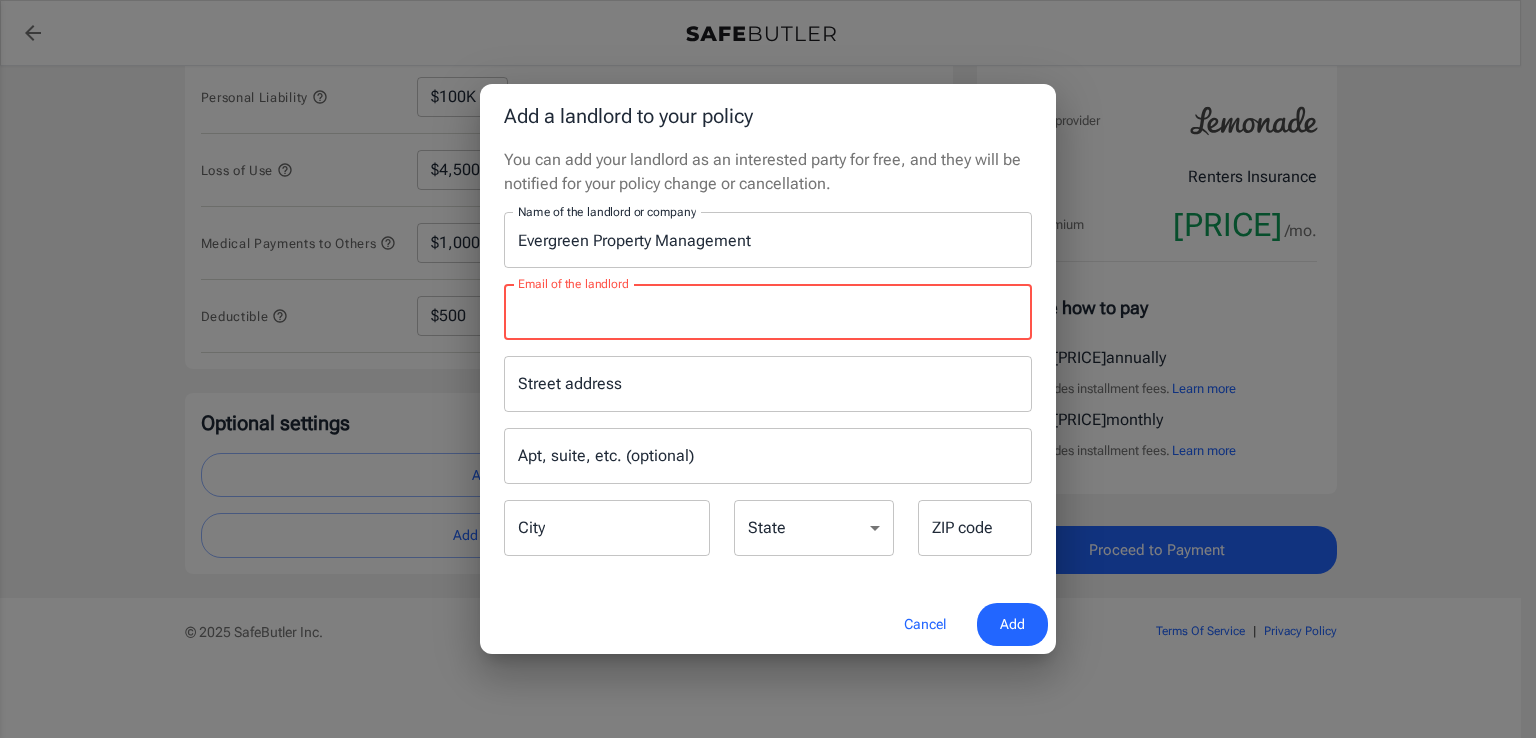 paste on "[EMAIL]" 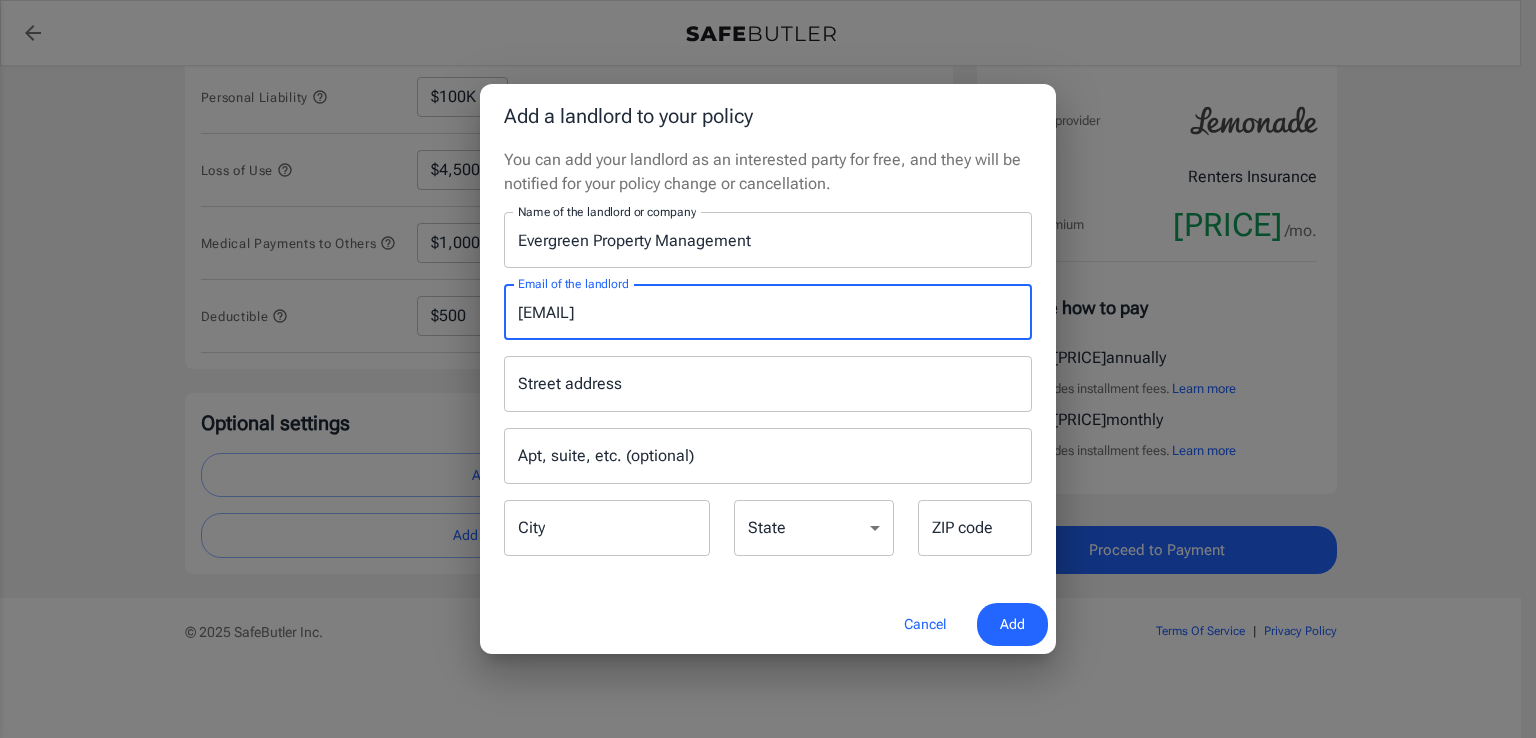 type on "[EMAIL]" 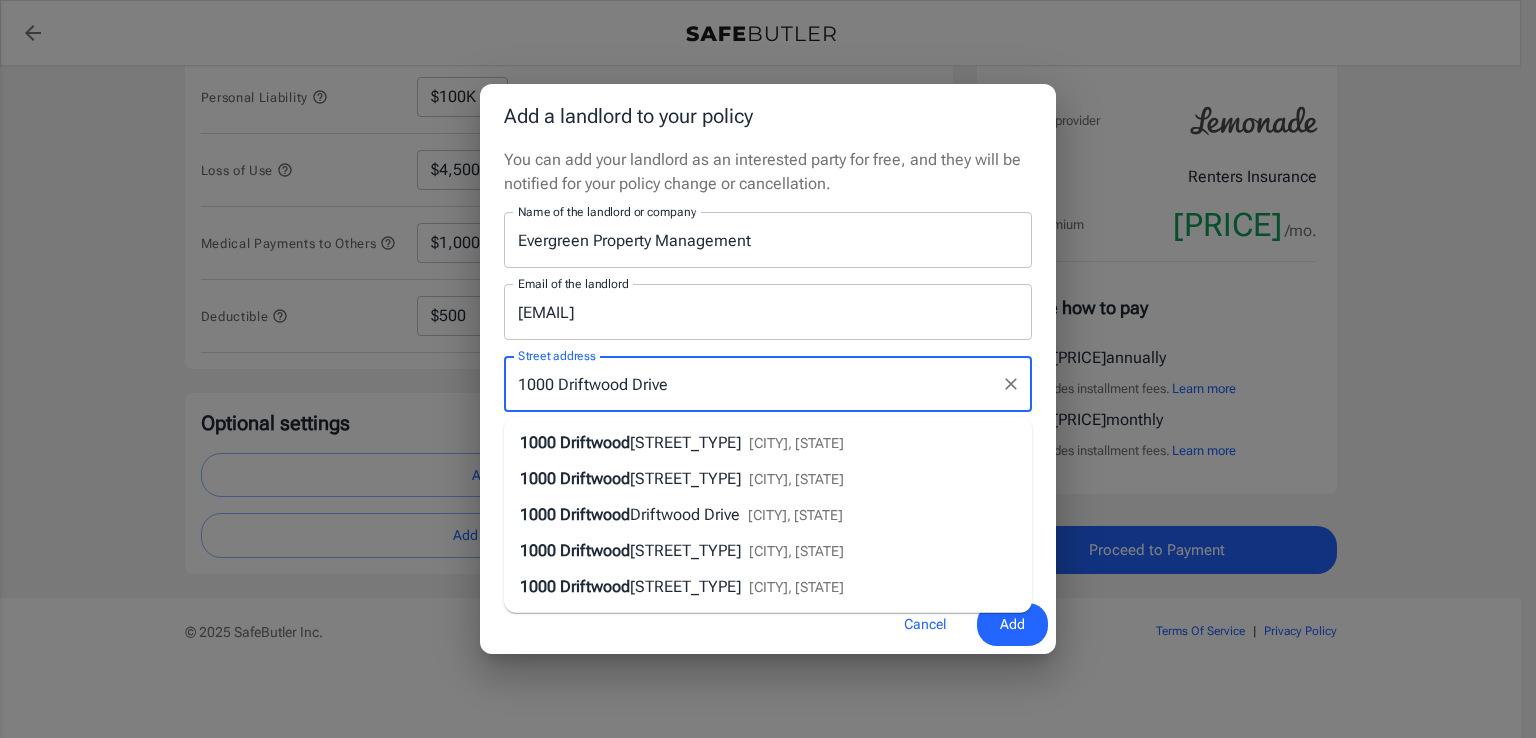 click on "Driftwood" at bounding box center [595, 442] 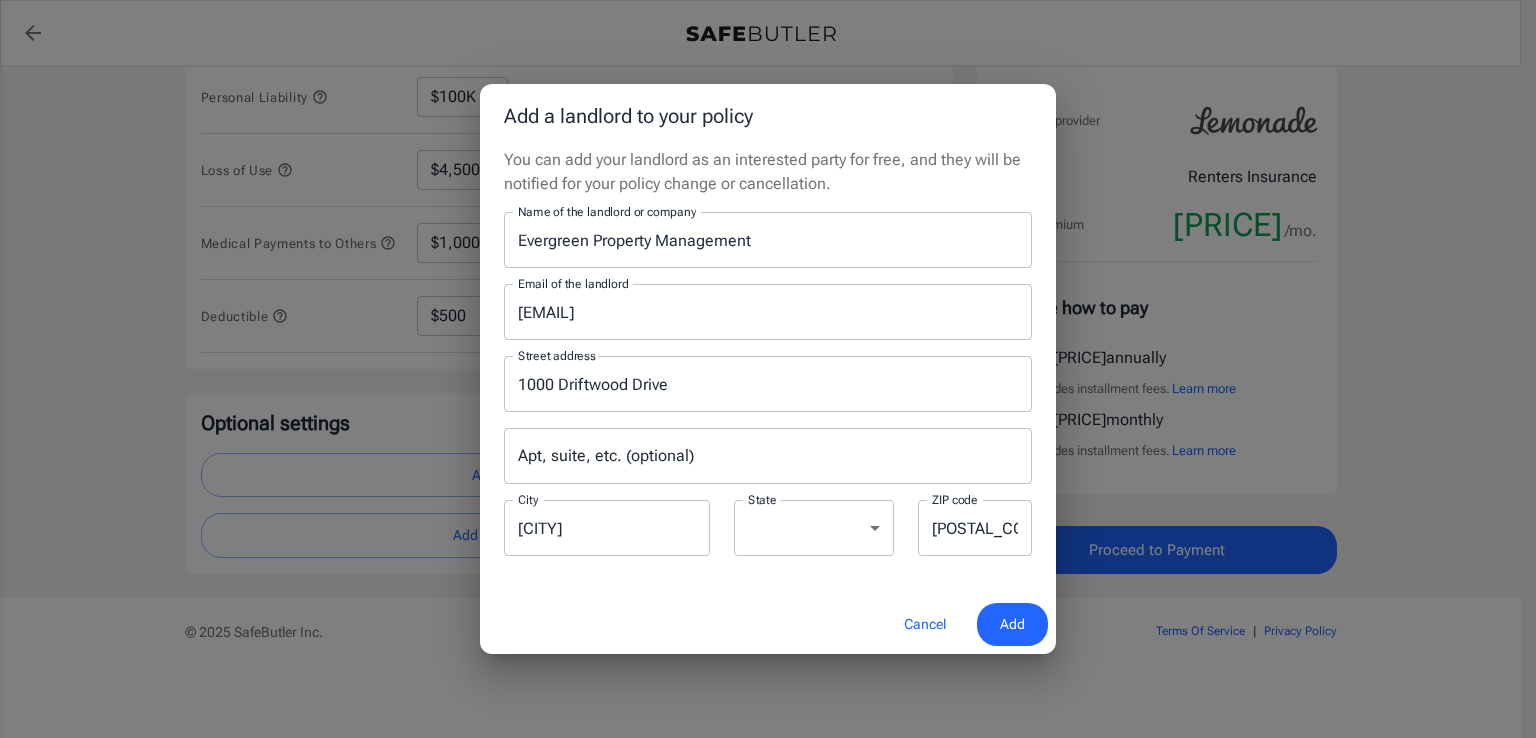 click on "Add" at bounding box center [1012, 624] 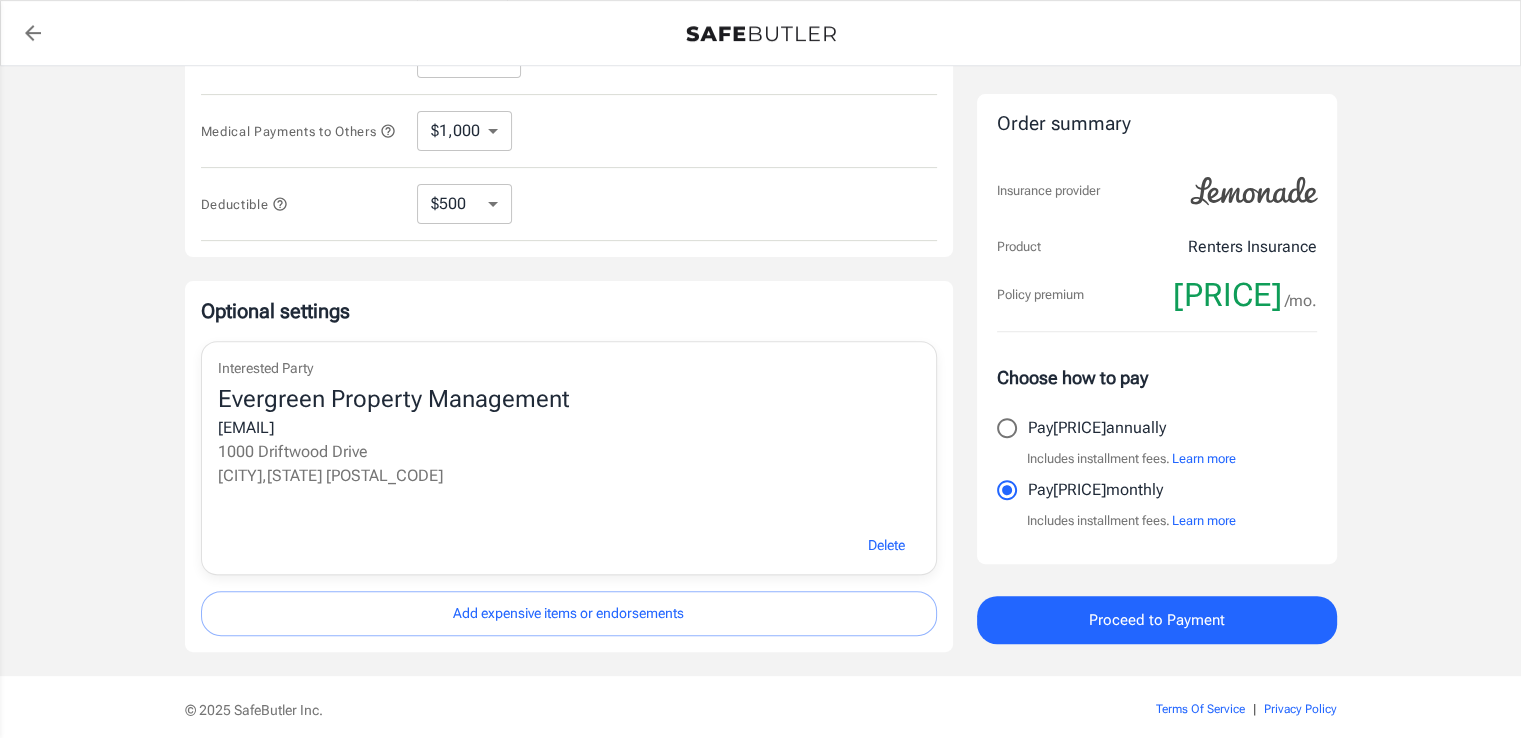 scroll, scrollTop: 526, scrollLeft: 0, axis: vertical 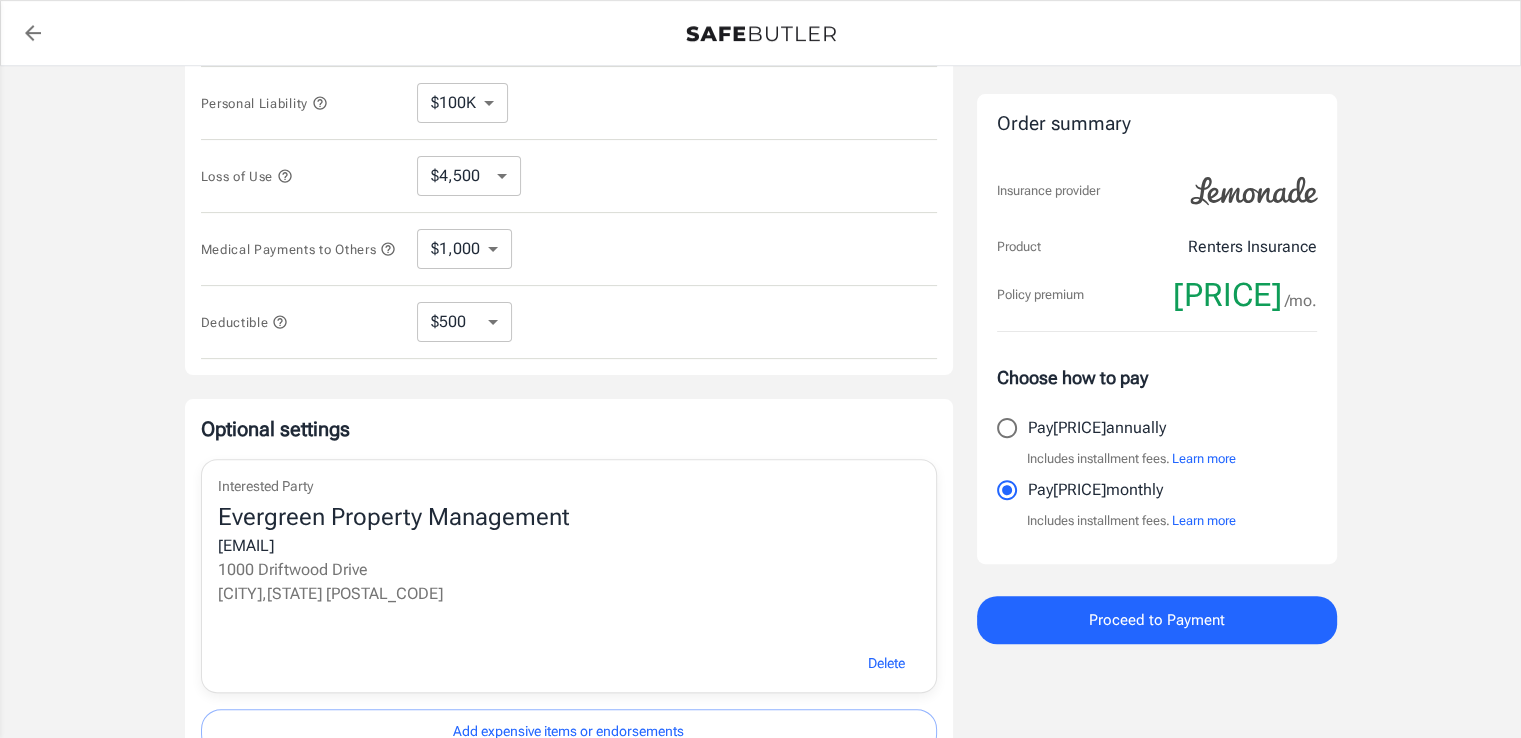 click on "Pay  [PRICE]  [FREQUENCY]" at bounding box center (1007, 428) 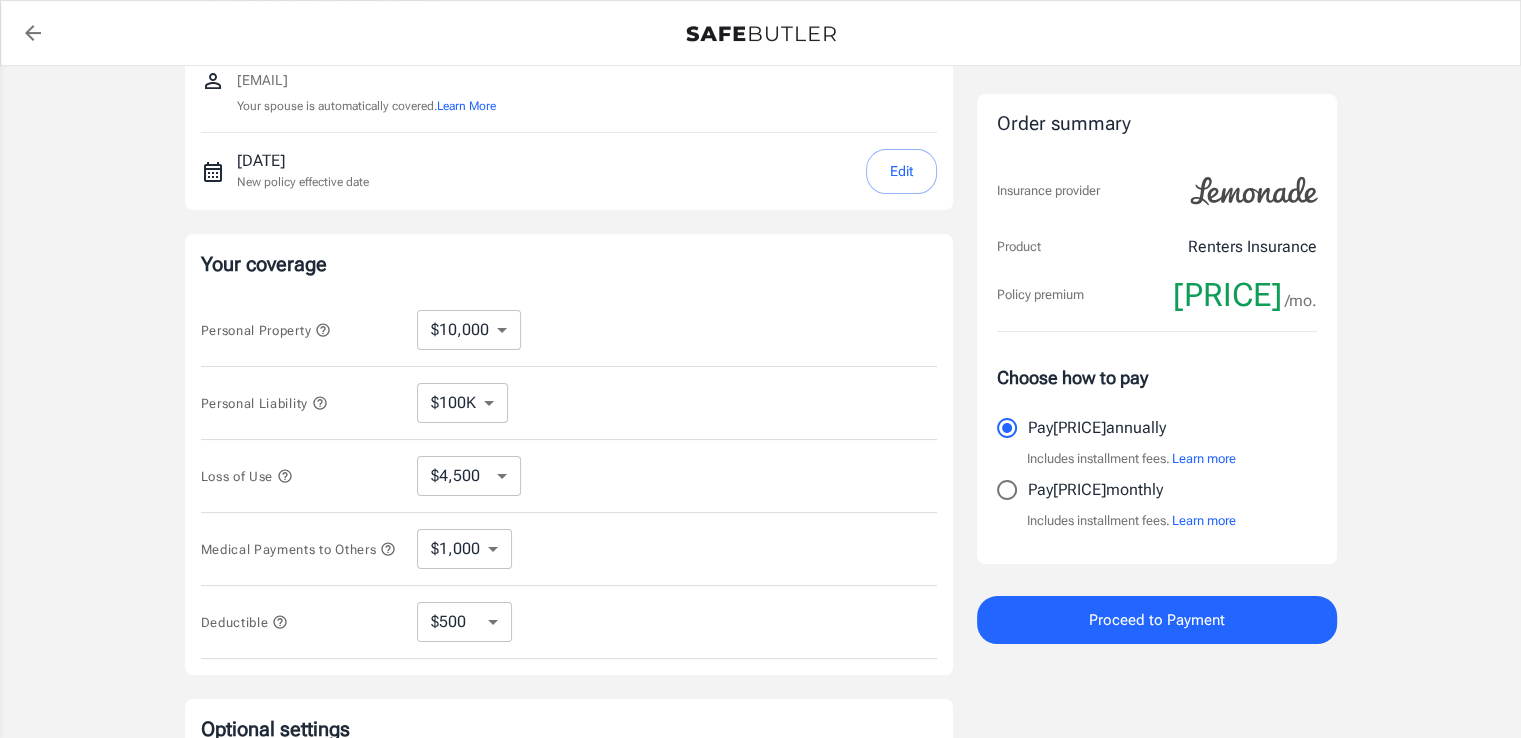 scroll, scrollTop: 0, scrollLeft: 0, axis: both 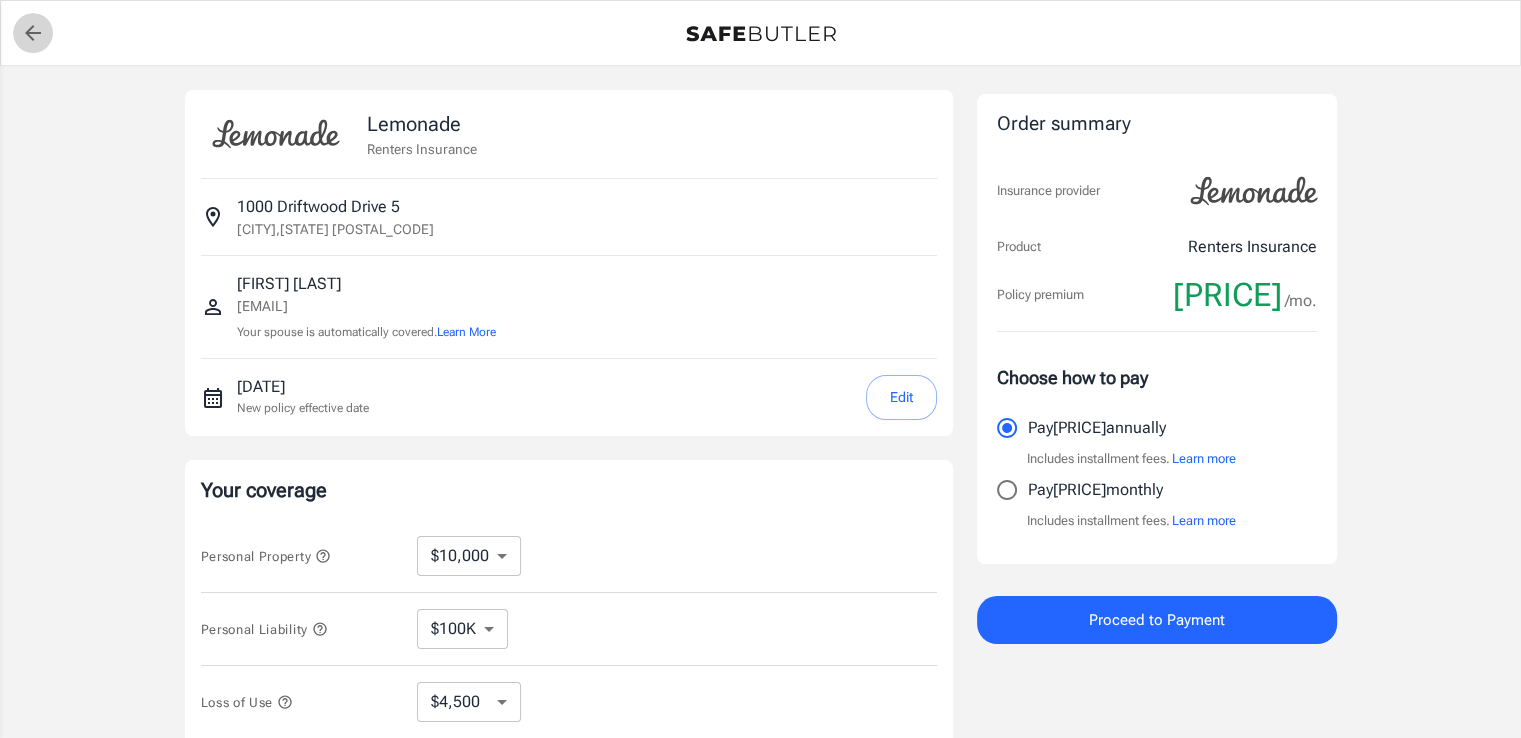 click 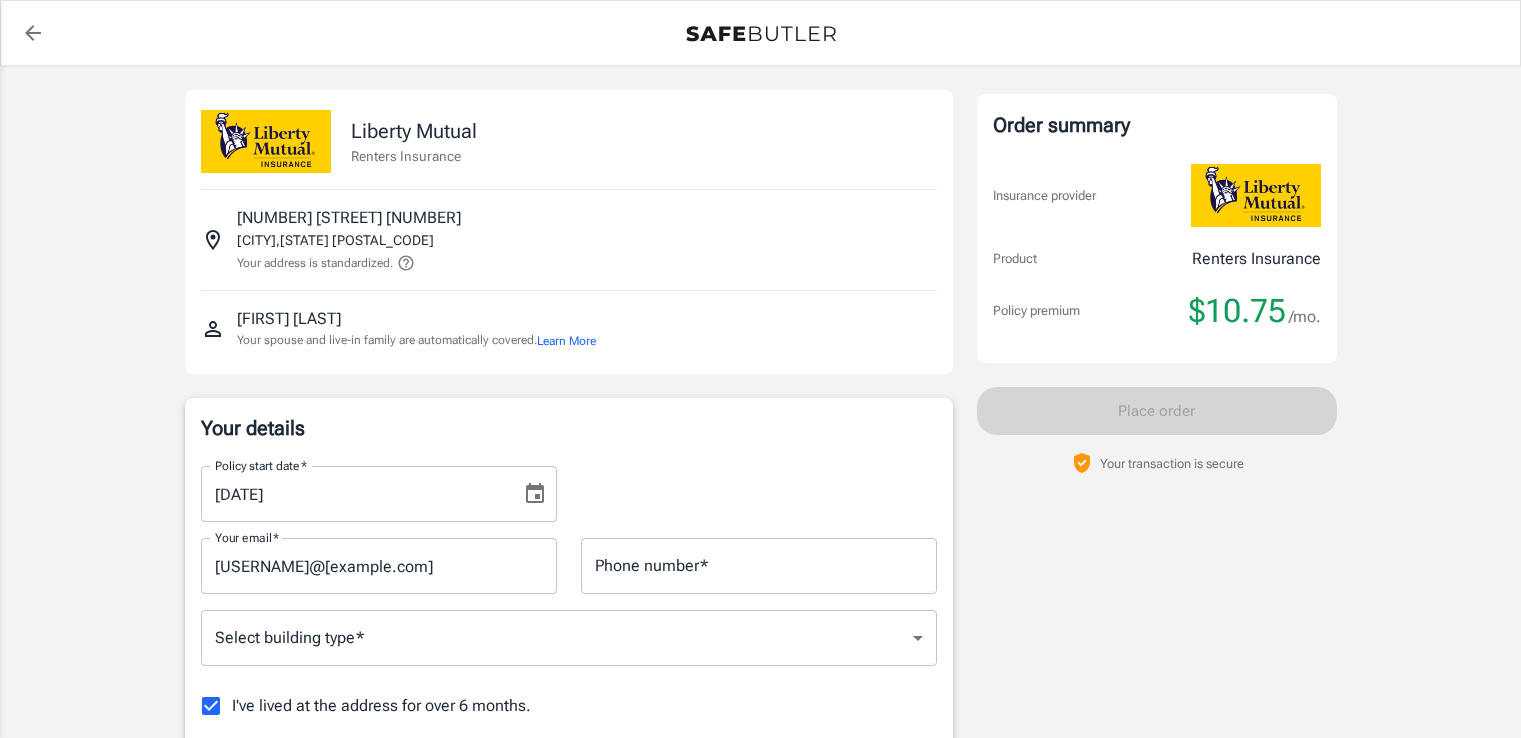scroll, scrollTop: 0, scrollLeft: 0, axis: both 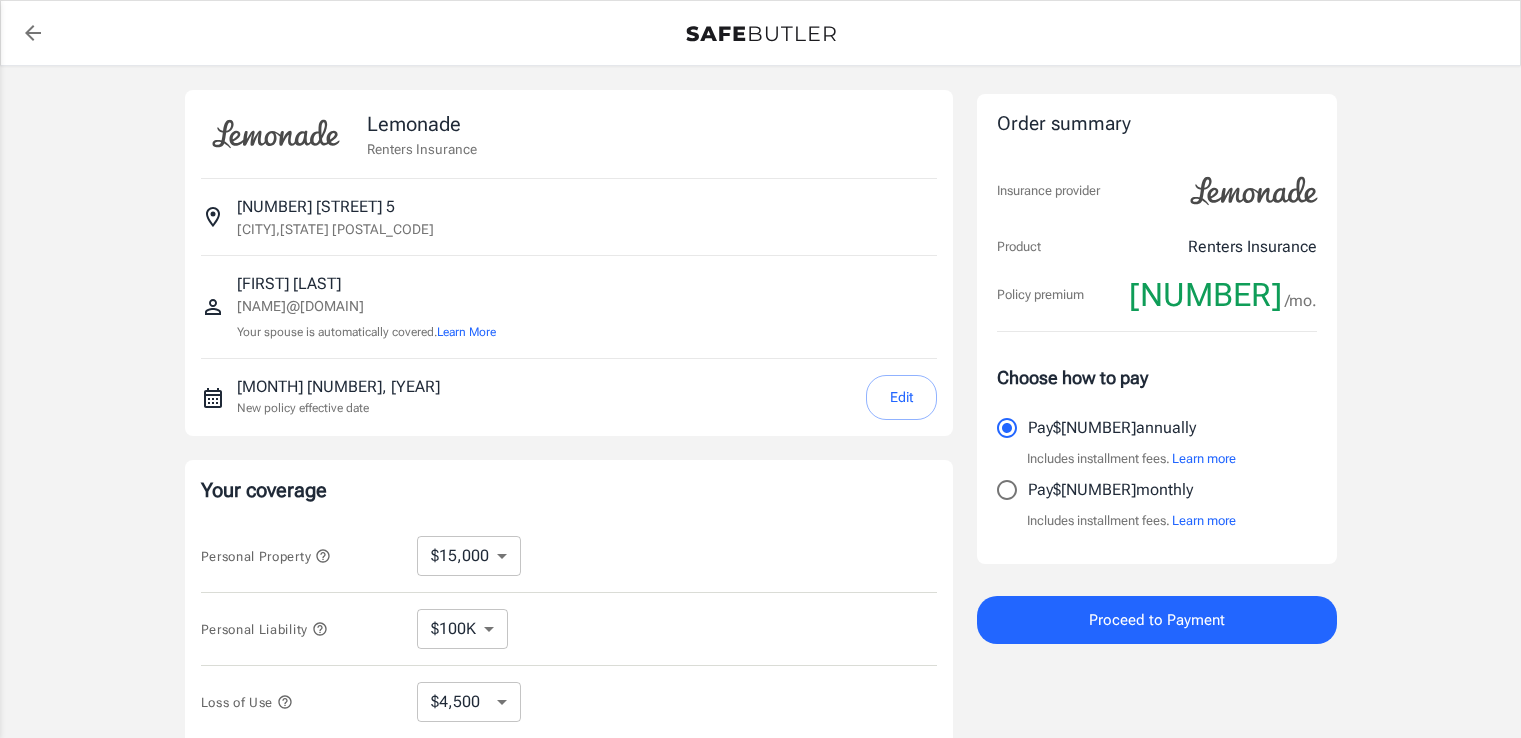 select on "15000" 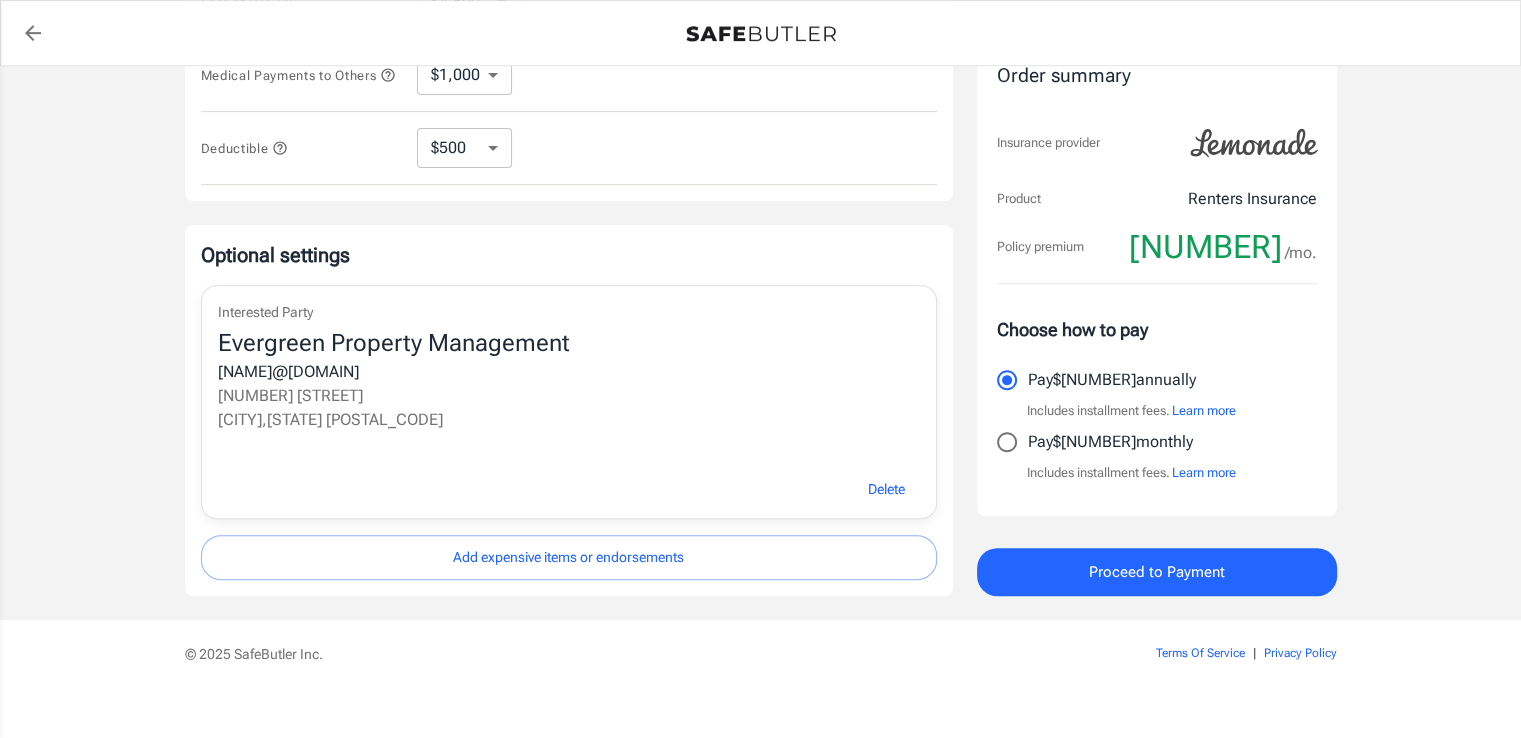 scroll, scrollTop: 726, scrollLeft: 0, axis: vertical 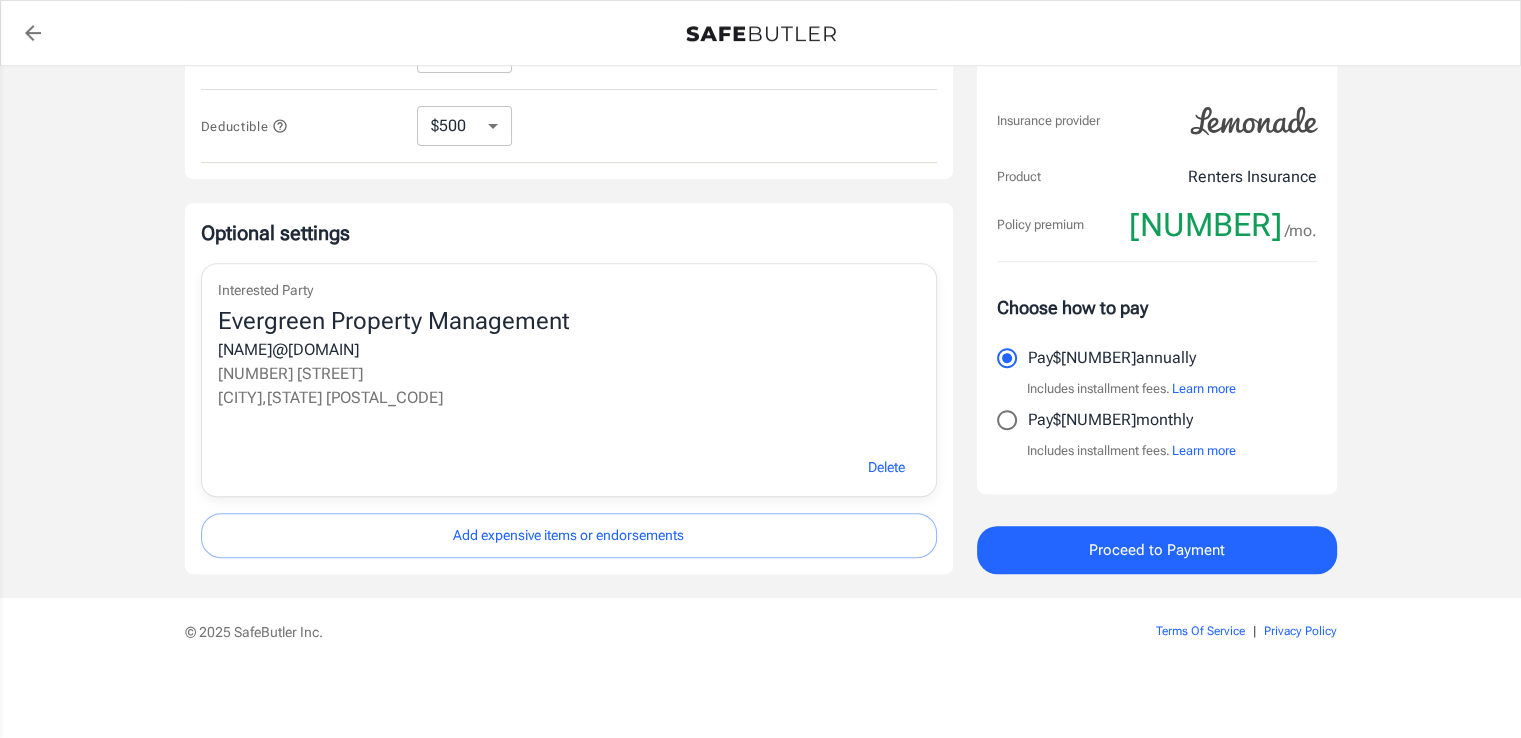click on "Proceed to Payment" at bounding box center [1157, 550] 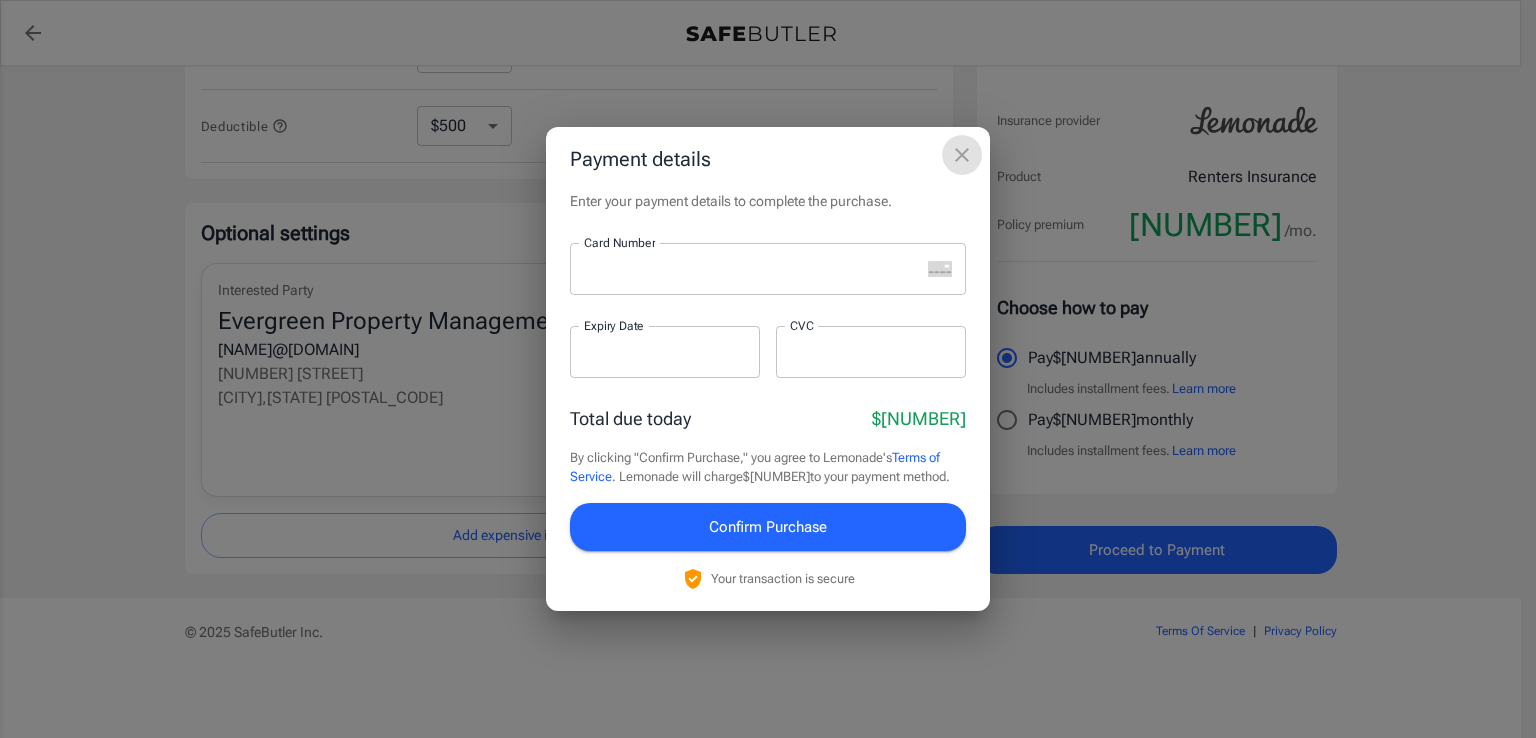 click 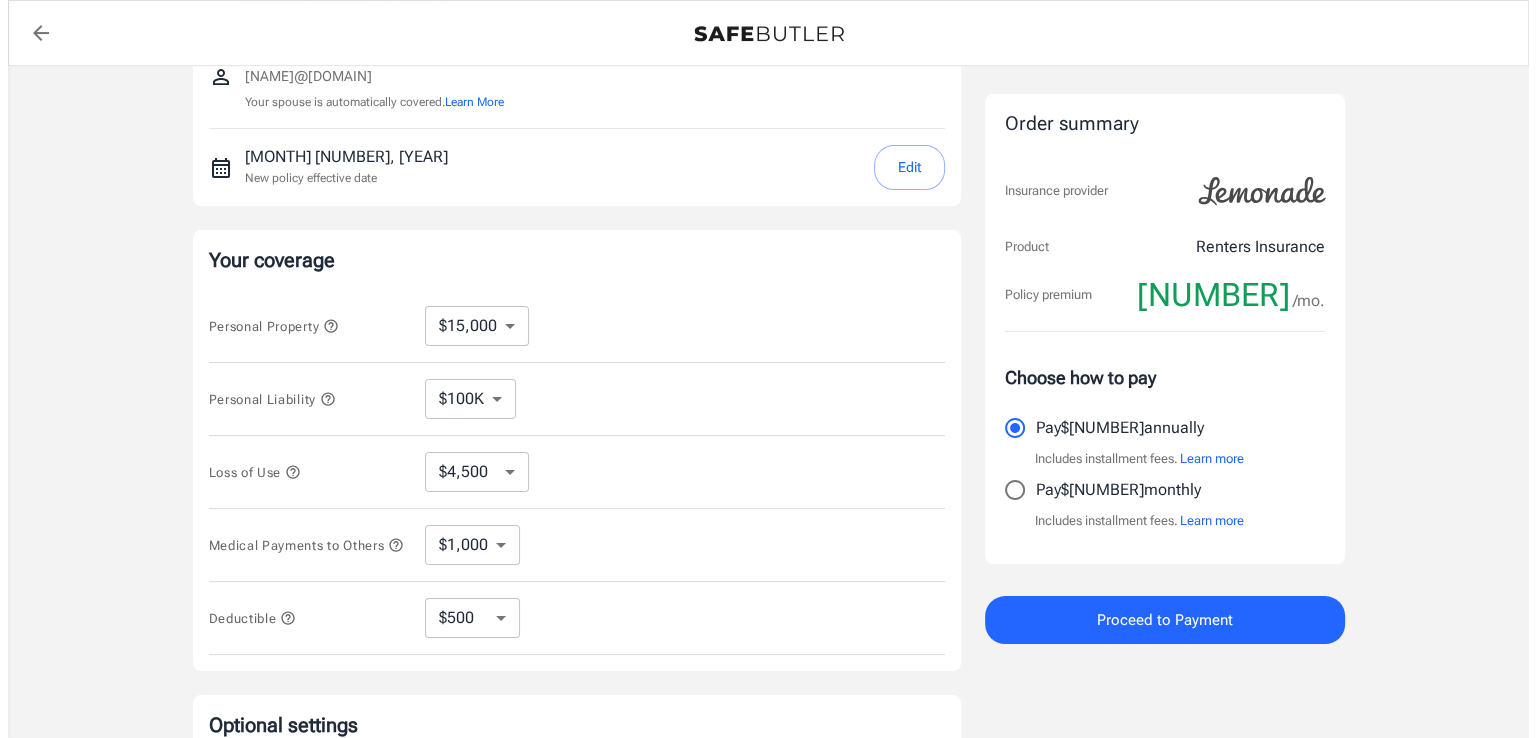 scroll, scrollTop: 226, scrollLeft: 0, axis: vertical 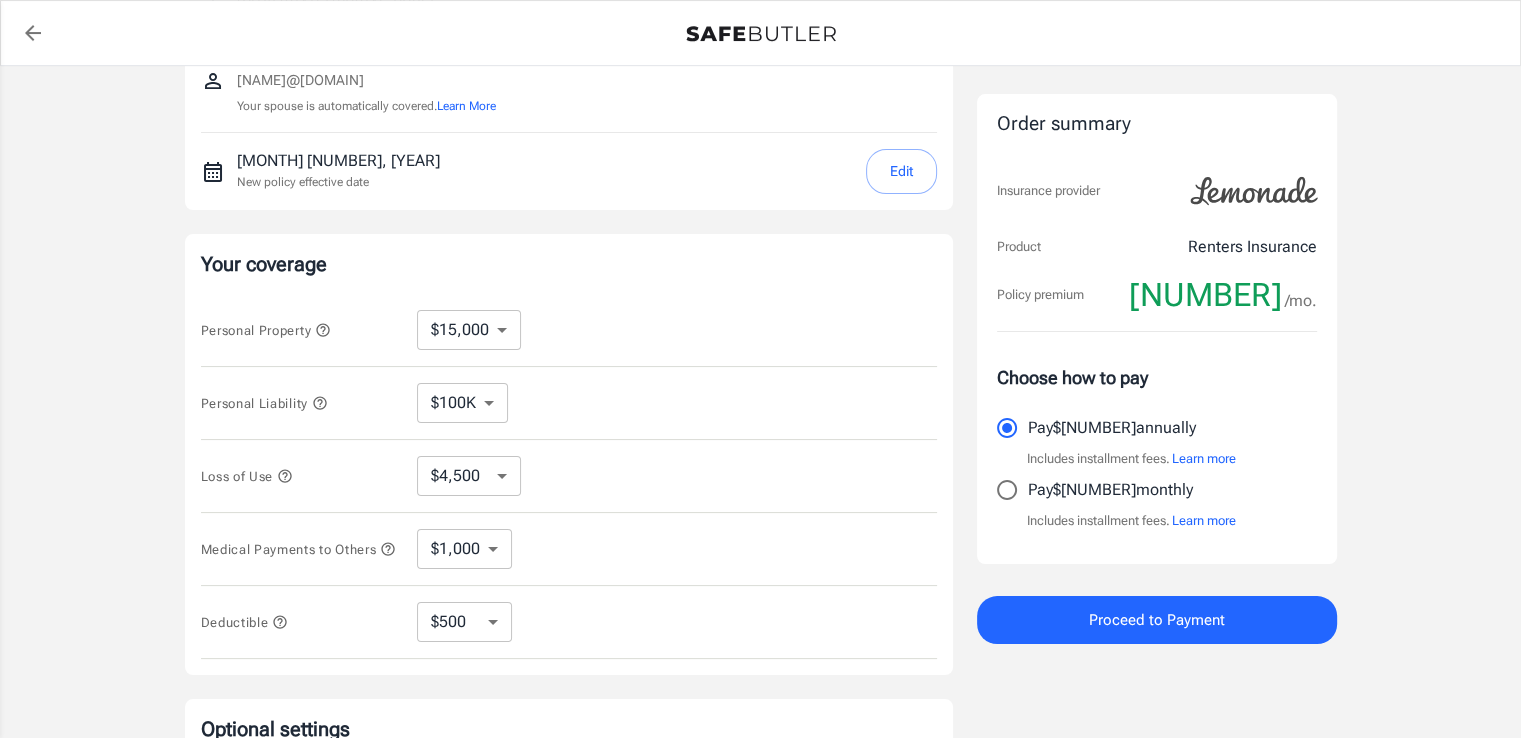 click on "$10,000 $15,000 $20,000 $25,000 $30,000 $40,000 $50,000 $100K $150K $200K $250K" at bounding box center (469, 330) 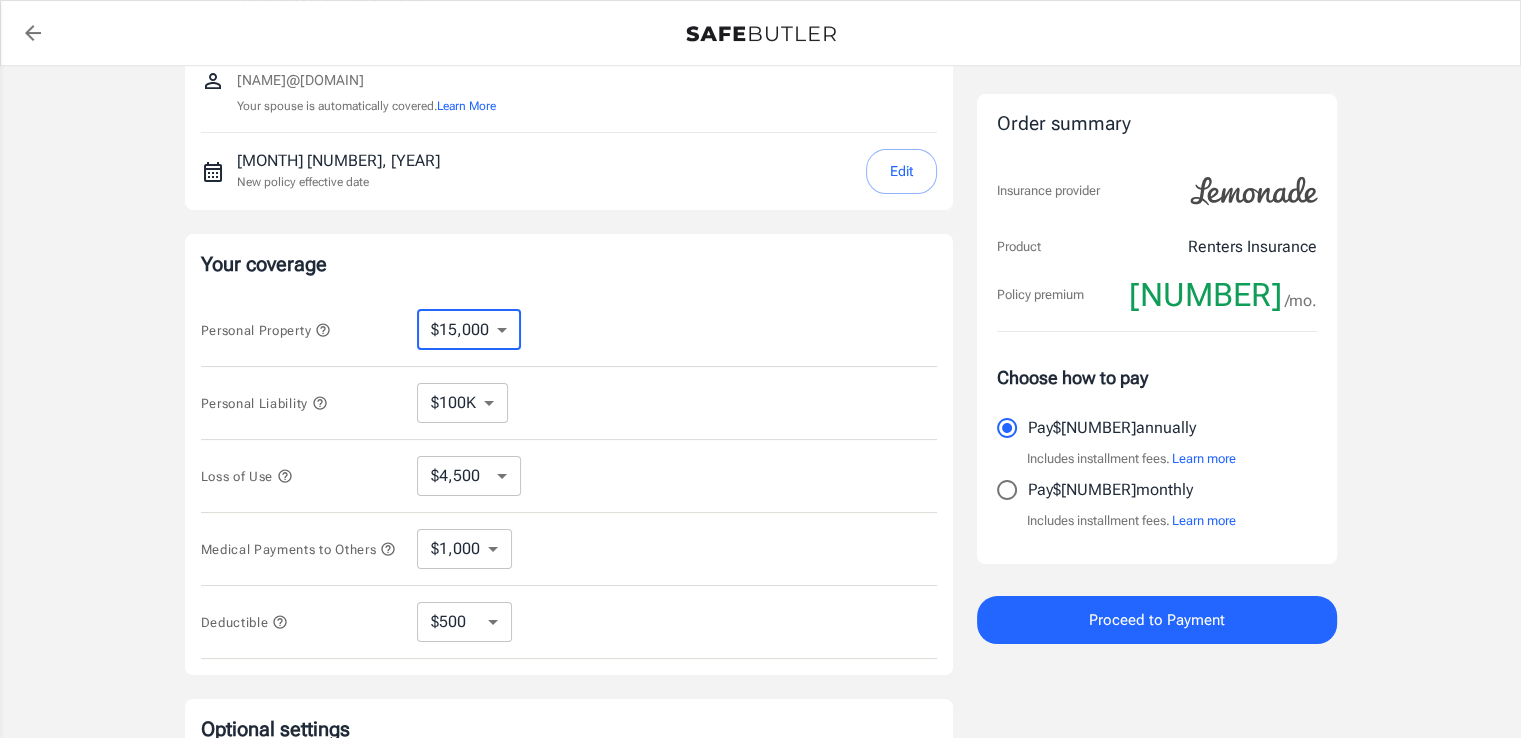 select on "20000" 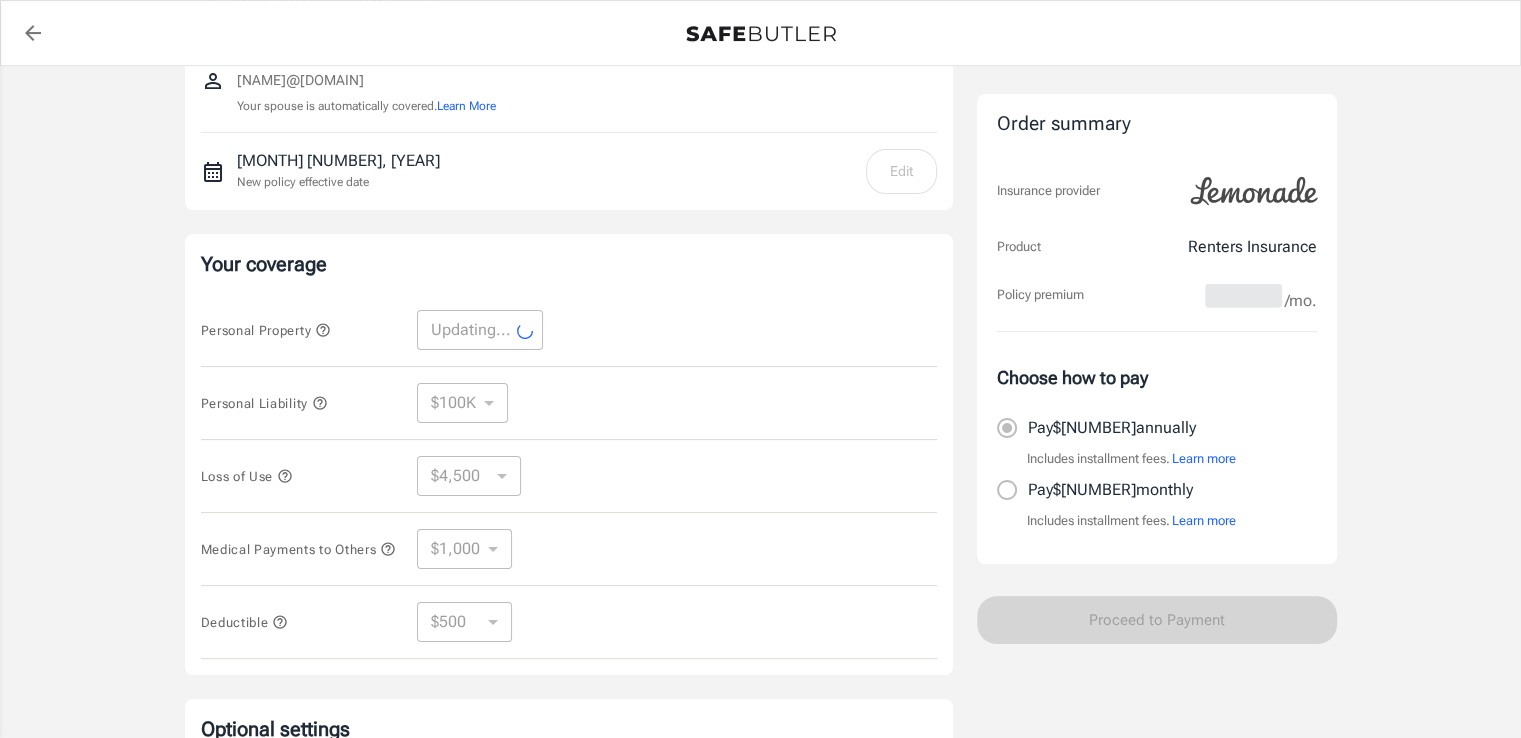 select on "20000" 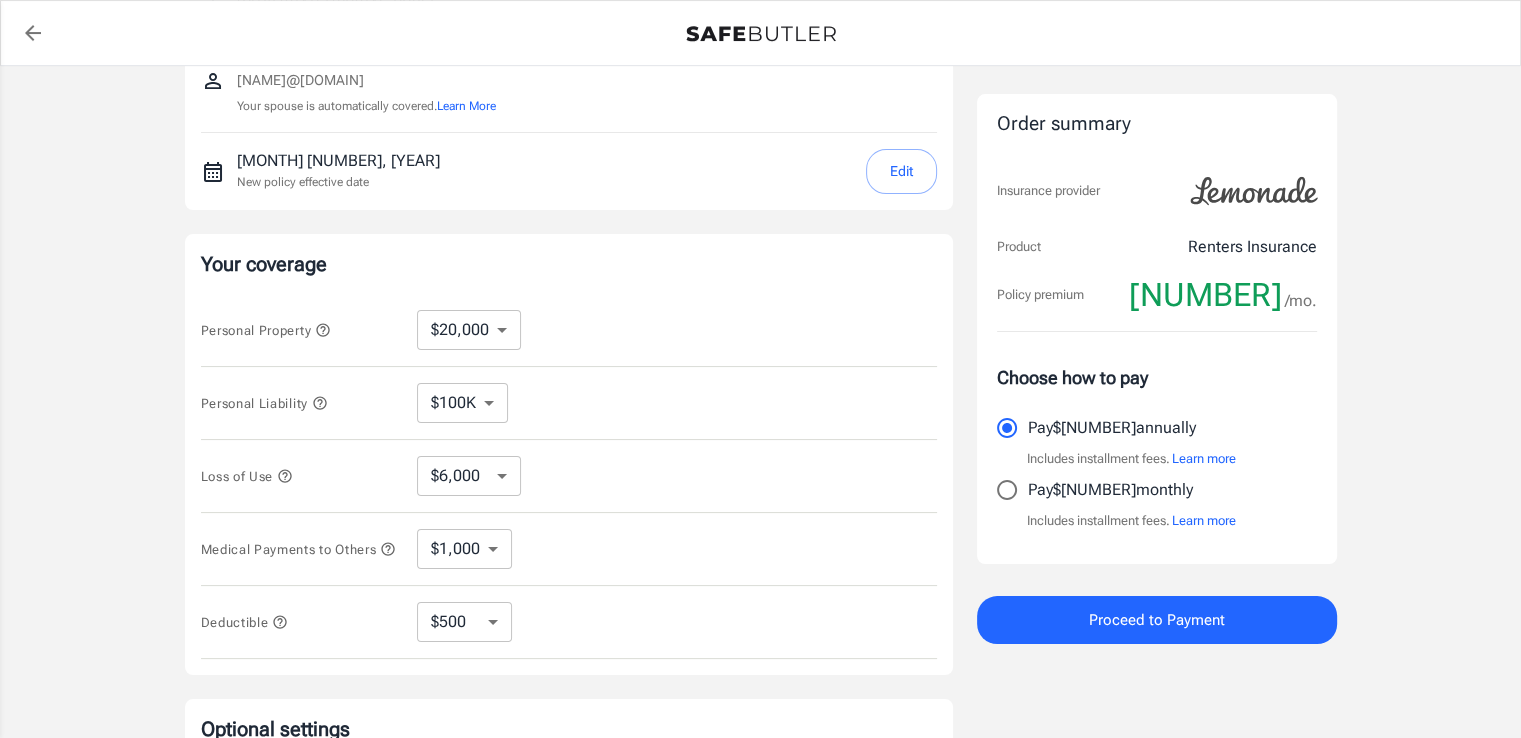 click on "Proceed to Payment" at bounding box center [1157, 620] 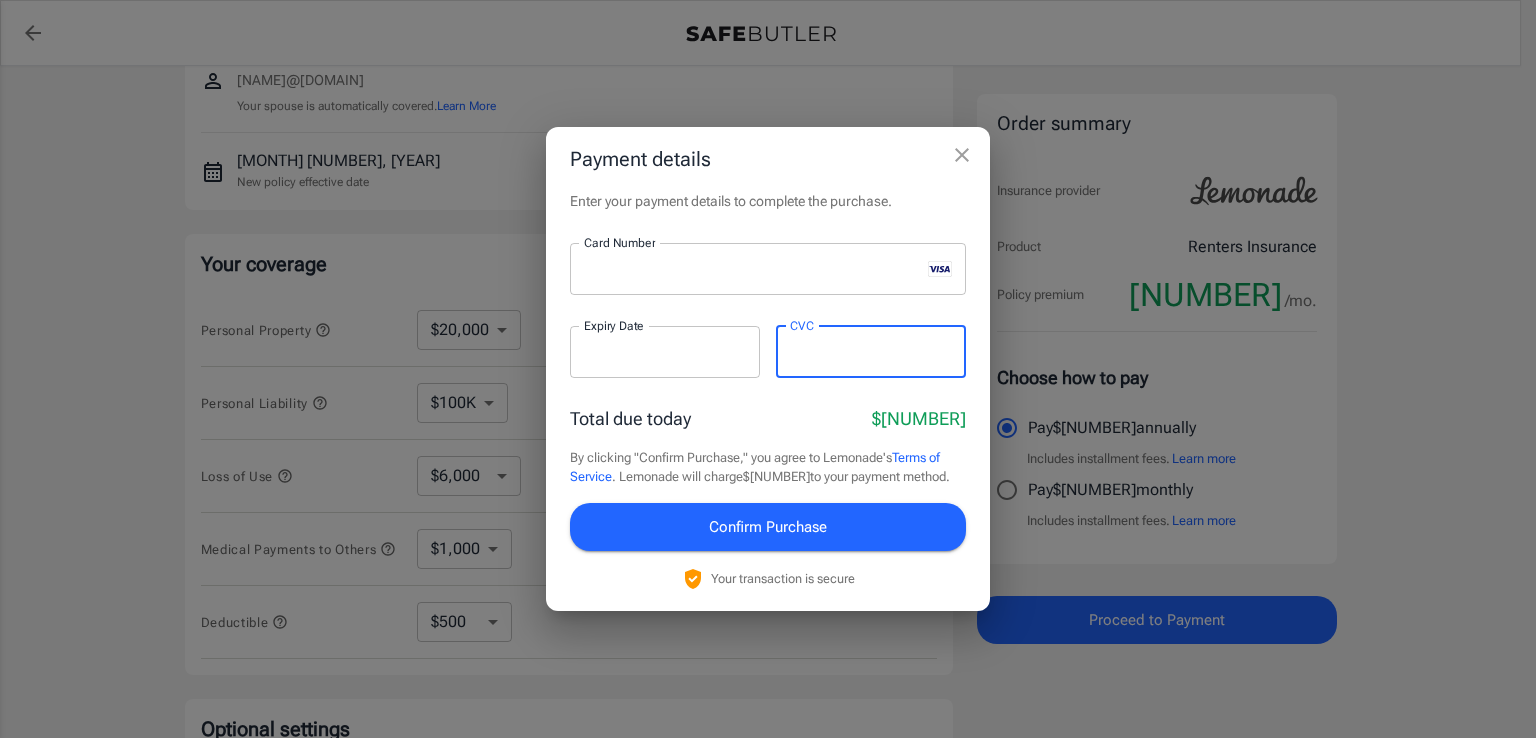 click on "Confirm Purchase" at bounding box center [768, 527] 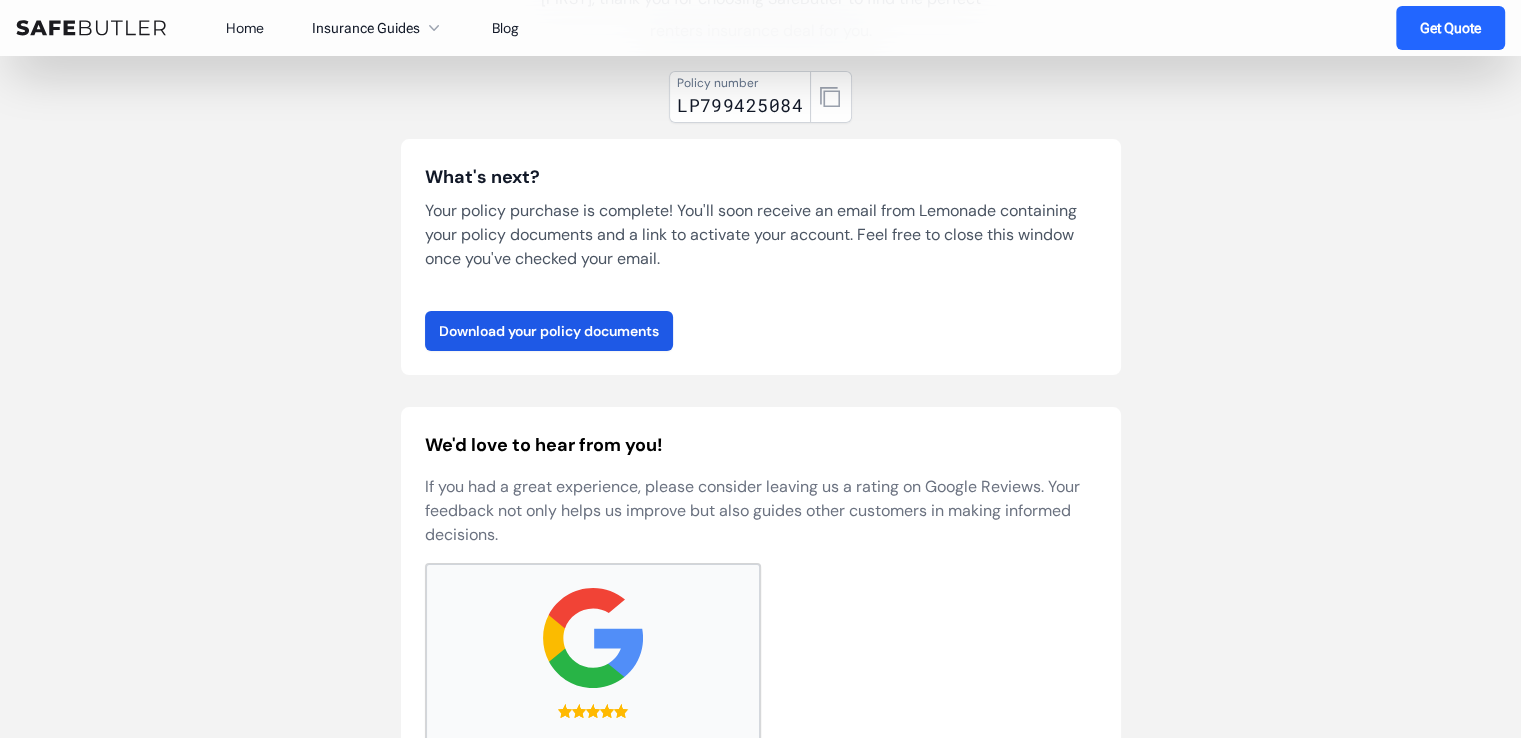 scroll, scrollTop: 200, scrollLeft: 0, axis: vertical 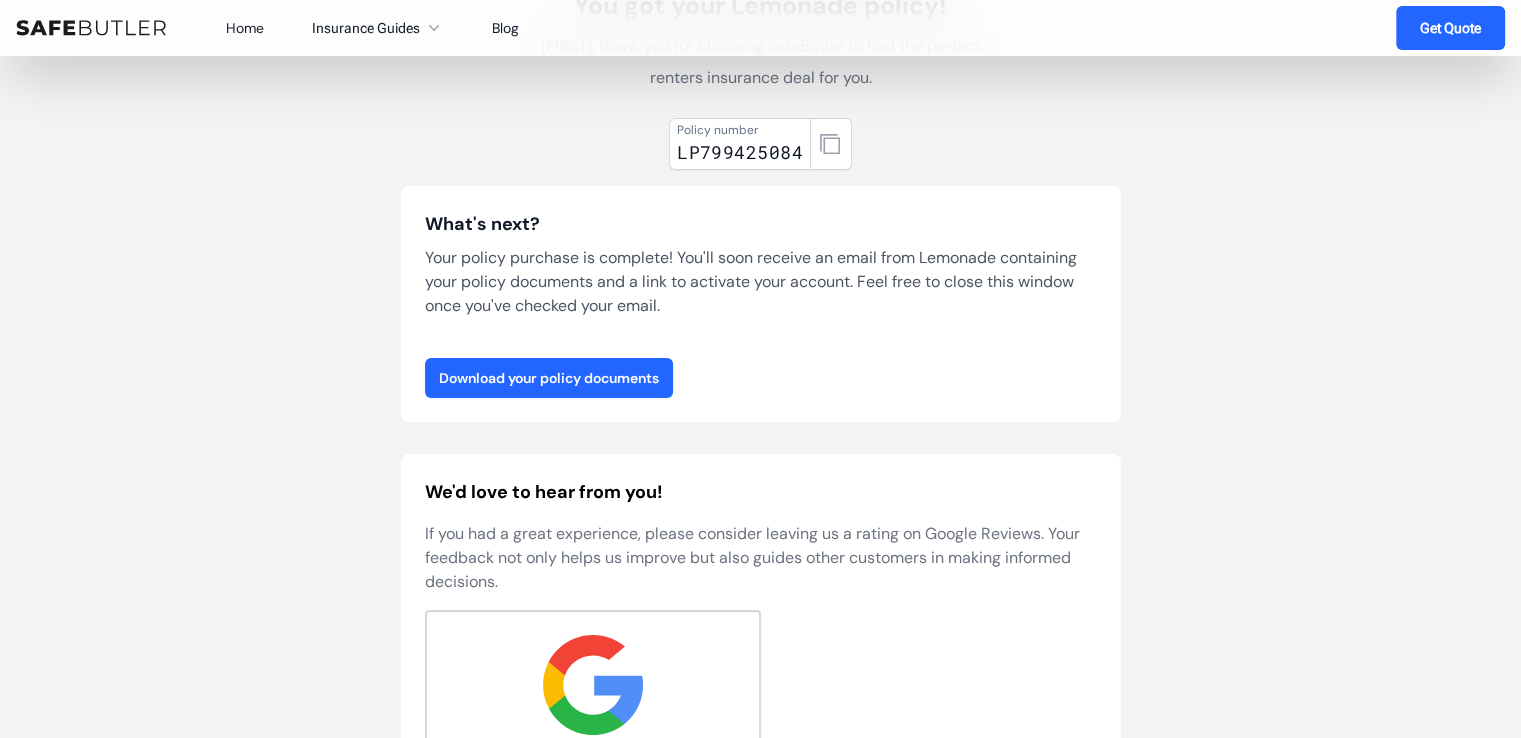 click on "Download your policy documents" at bounding box center [549, 378] 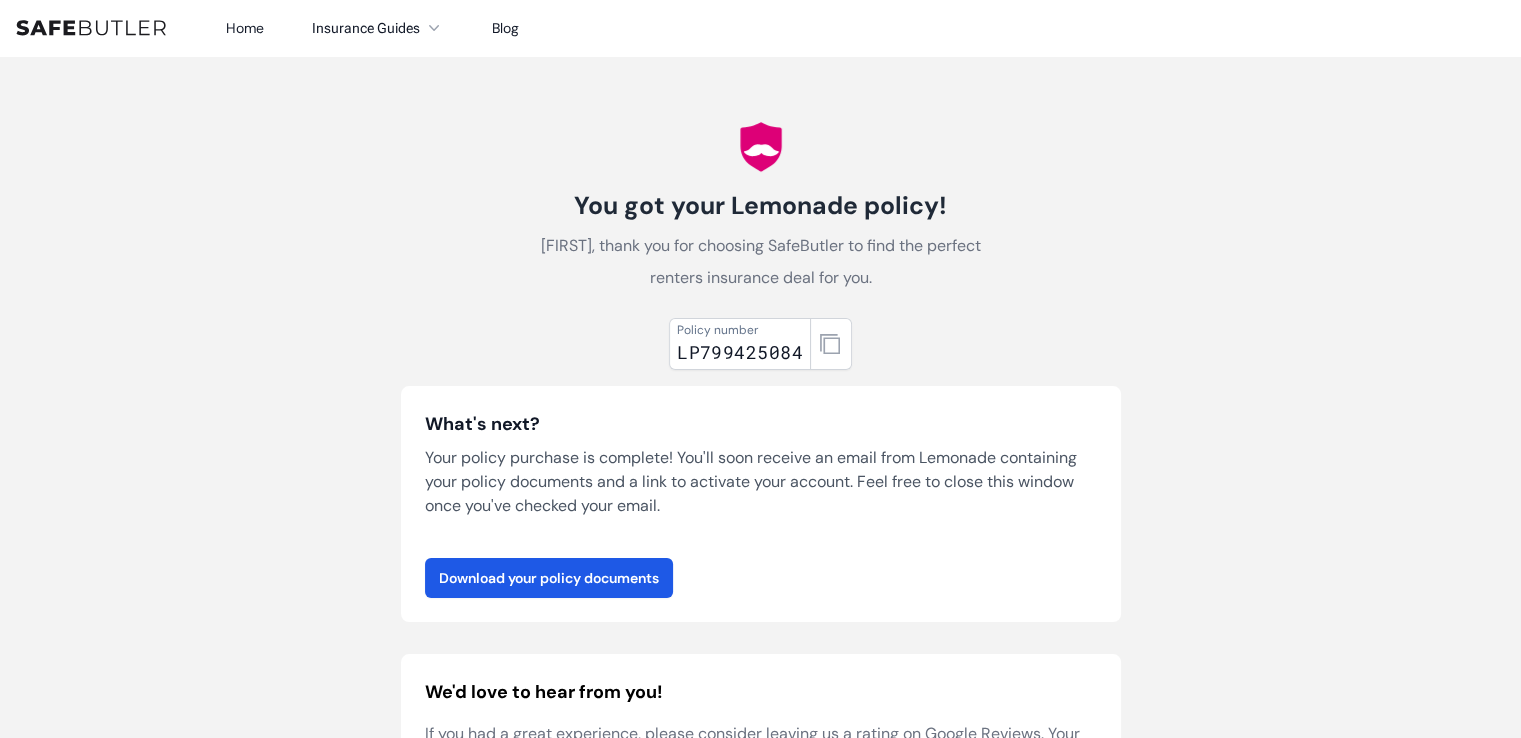 scroll, scrollTop: 65, scrollLeft: 0, axis: vertical 